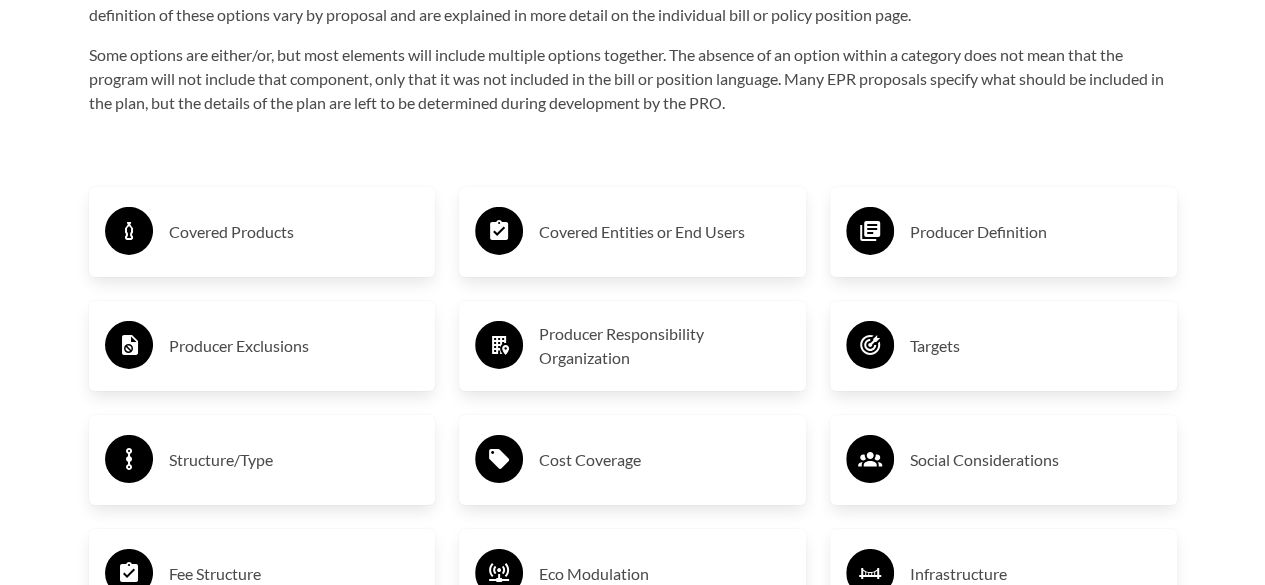 scroll, scrollTop: 3300, scrollLeft: 0, axis: vertical 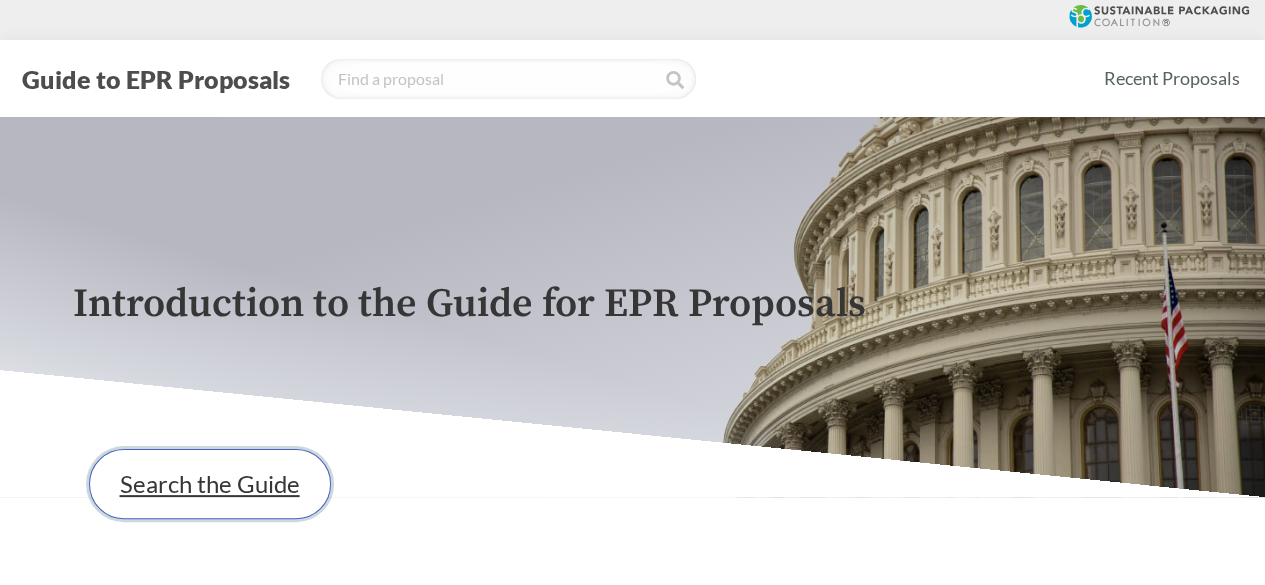 click on "Search the Guide" at bounding box center [210, 484] 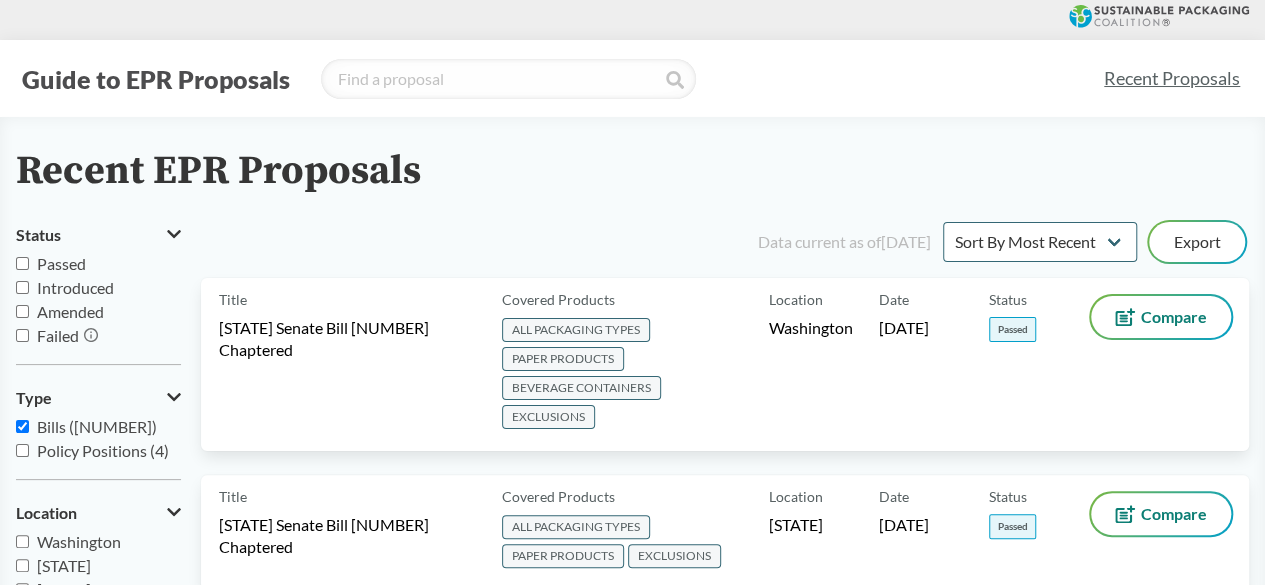 click on "Passed" at bounding box center [61, 263] 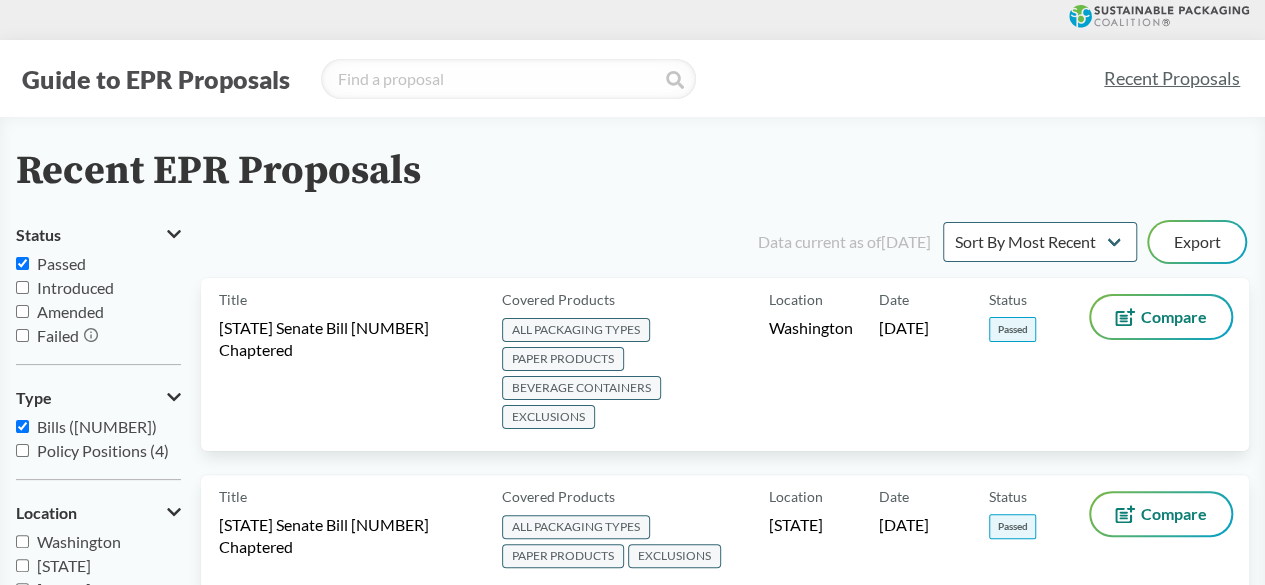 checkbox on "true" 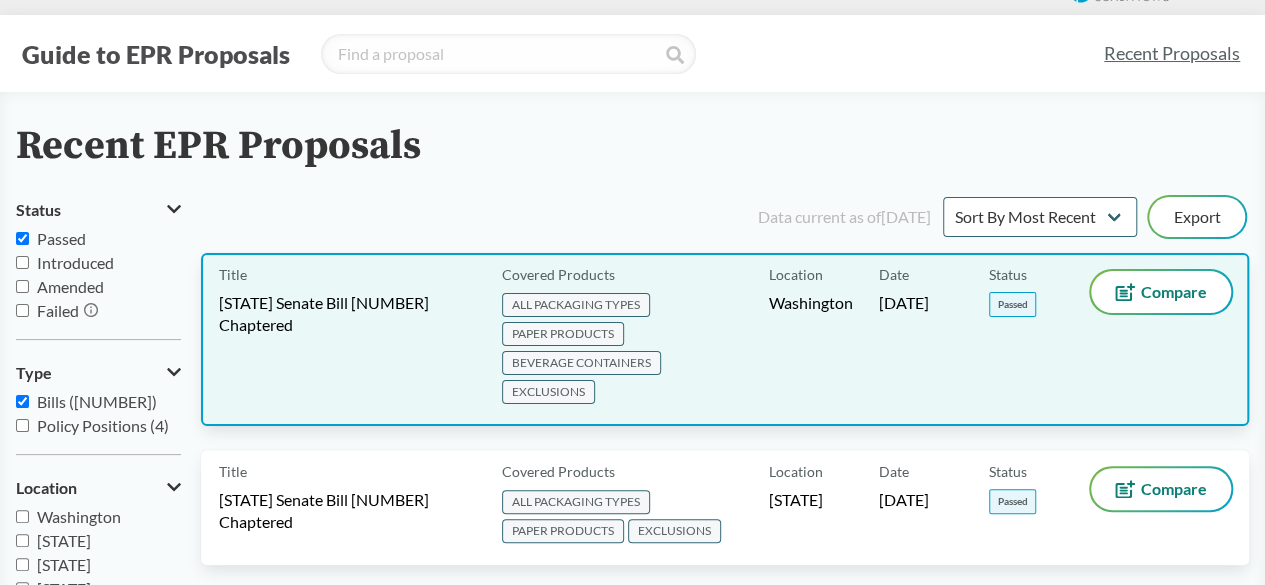 scroll, scrollTop: 100, scrollLeft: 0, axis: vertical 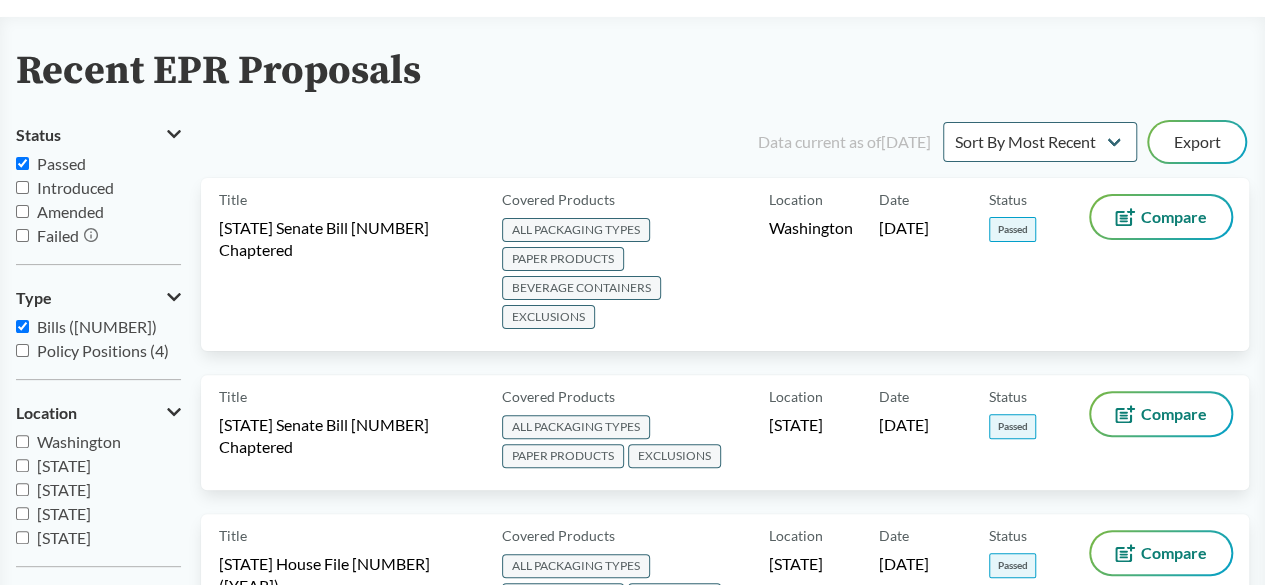 click on "[STATE]" at bounding box center [64, 465] 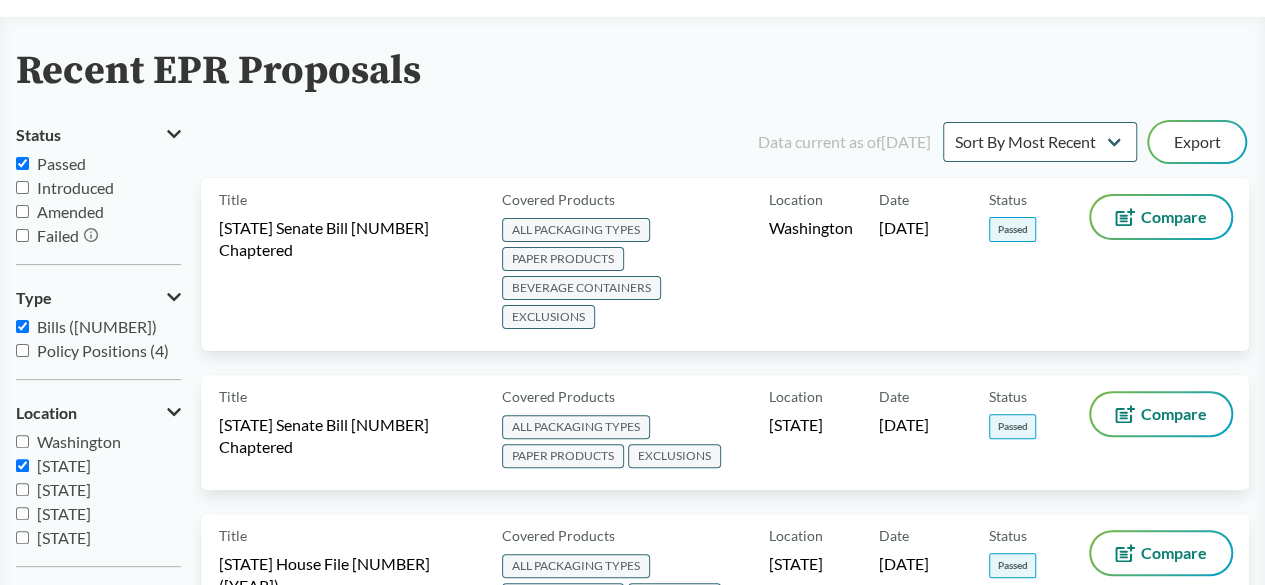 checkbox on "true" 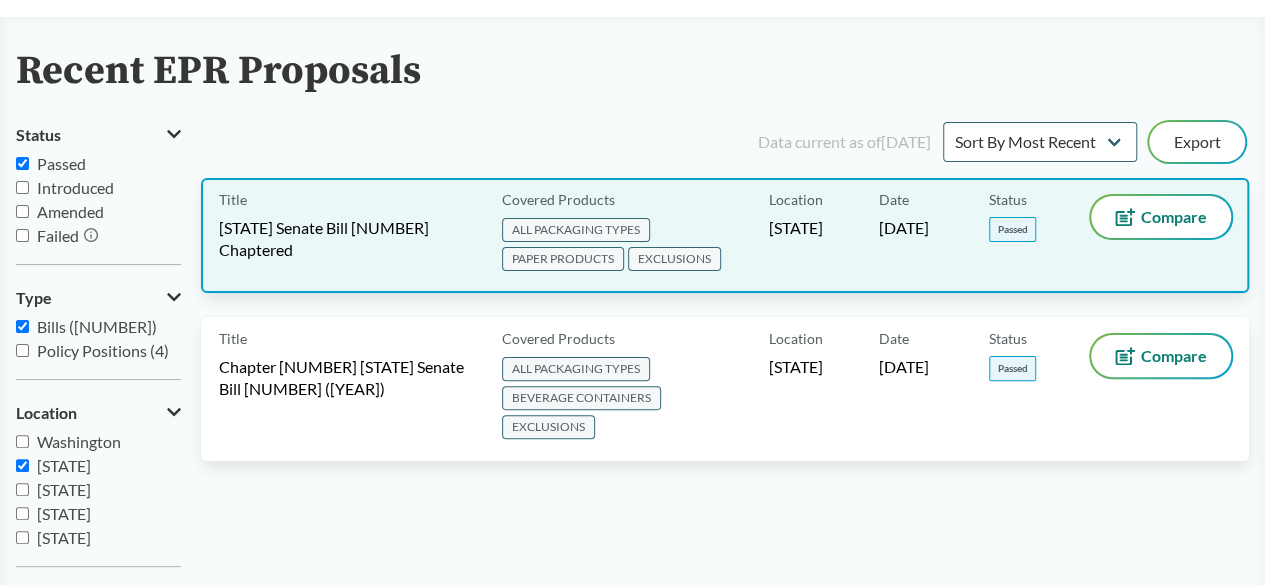 click on "[STATE] Senate Bill [NUMBER] Chaptered" at bounding box center [348, 239] 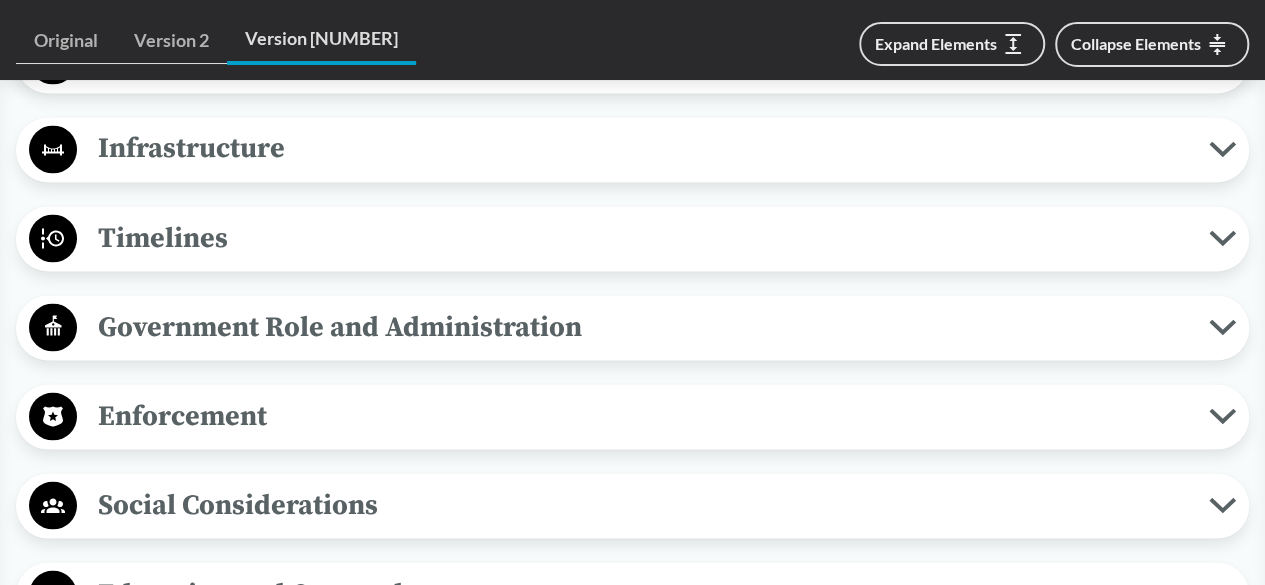 scroll, scrollTop: 1700, scrollLeft: 0, axis: vertical 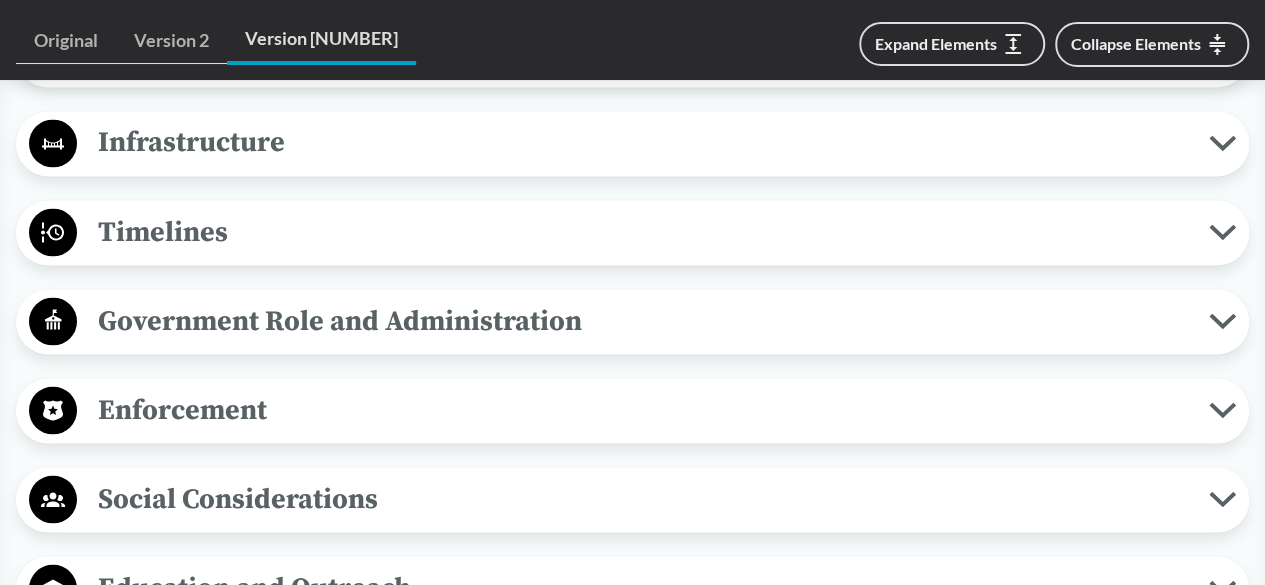 click on "Timelines Deadline to Register Beginning [DATE], and each year thereafter, the approved producer responsibility organization shall file a registration form with the department. The PRO shall pay an annual registration fee set by the department. Deadline to Submit Plan On or before [DATE], and every [NUMBER] years thereafter, each producer shall, individually or as part of a producer responsibility organization, submit a producer responsibility plan to the department for review and approval. Date of Implementation Implementation of an approved producer responsibility plan shall begin not later than [NUMBER] months after the date the producer responsibility plan is approved by the department. Transition Period" at bounding box center (632, 232) 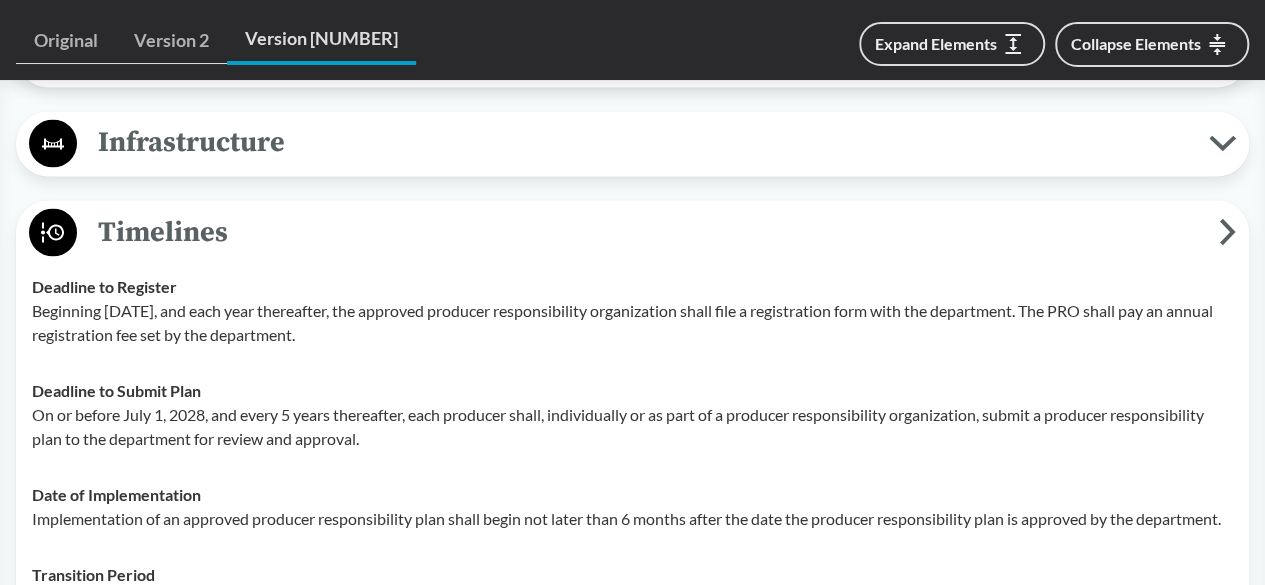 type 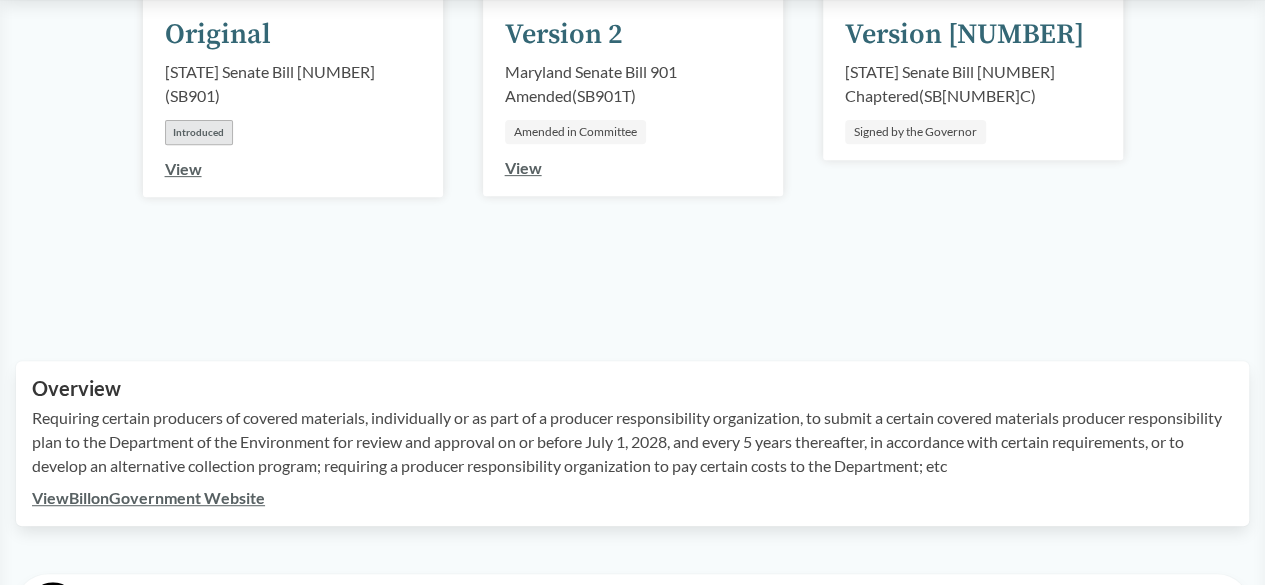 scroll, scrollTop: 200, scrollLeft: 0, axis: vertical 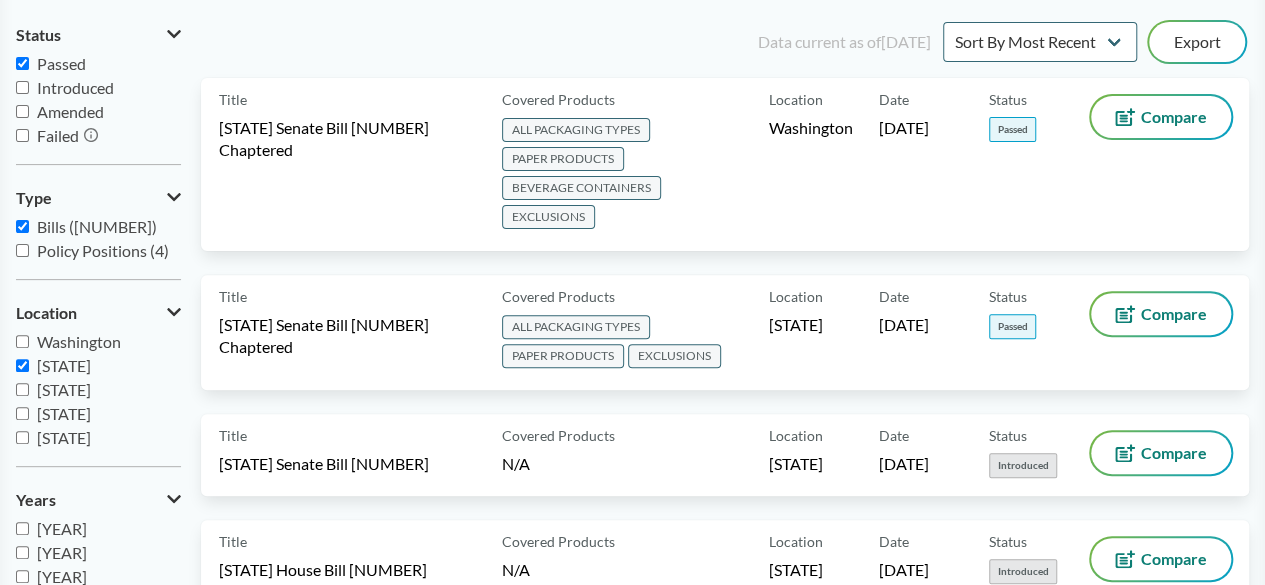 click on "Washington" at bounding box center (79, 341) 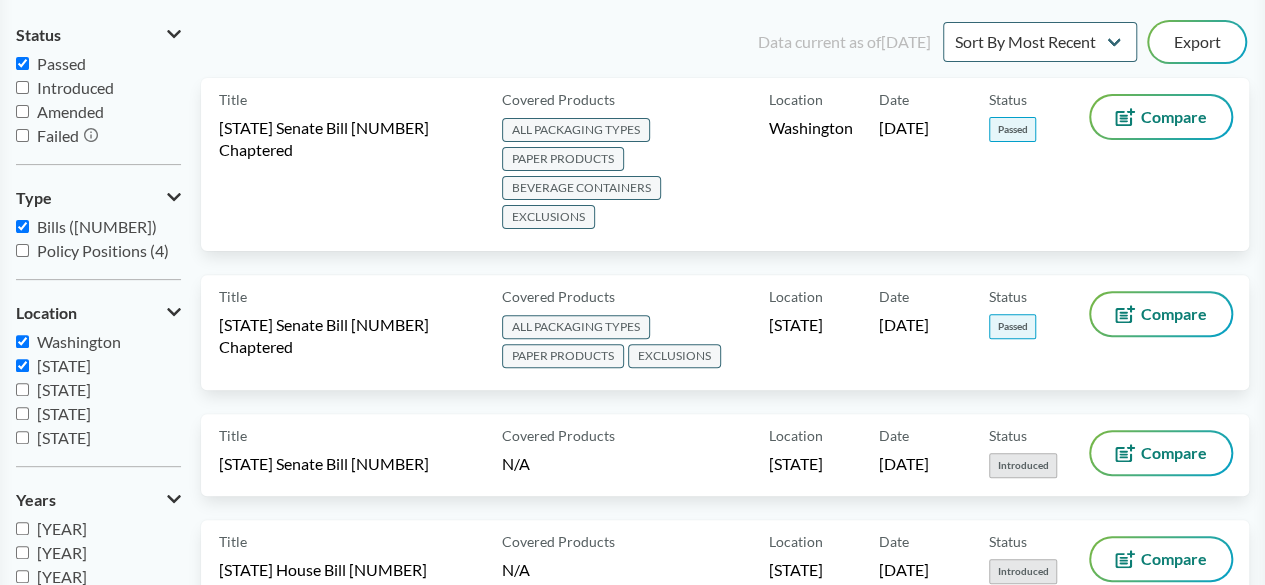 checkbox on "true" 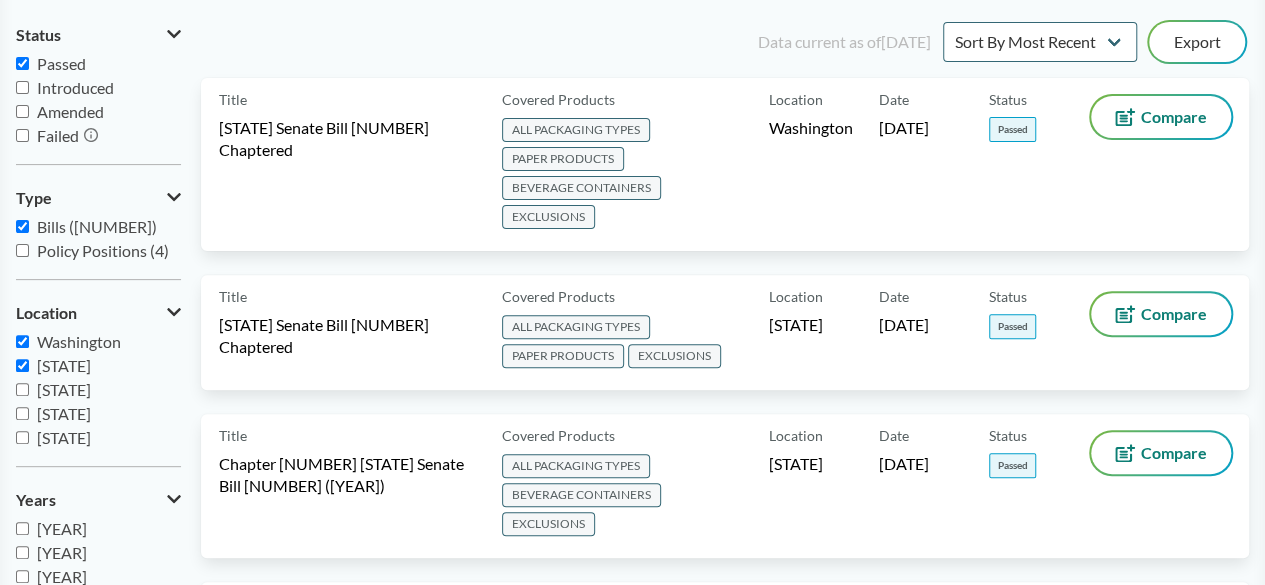 click on "[STATE] [STATE] [STATE] [STATE] [STATE] [STATE] [STATE] [STATE] [STATE] [STATE] [STATE] [STATE] [STATE] [STATE] [STATE] [STATE] [STATE]" at bounding box center (98, 390) 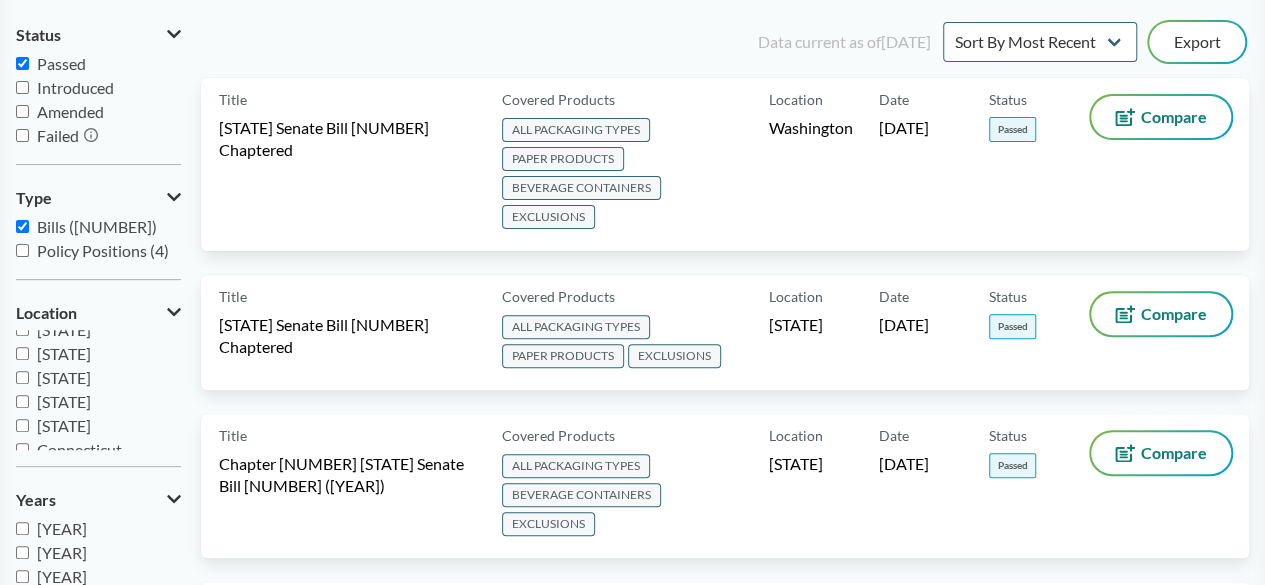 click on "[STATE] [STATE] [STATE] [STATE] [STATE] [STATE] [STATE] [STATE] [STATE] [STATE] [STATE] [STATE] [STATE] [STATE] [STATE] [STATE] [STATE]" at bounding box center (98, 390) 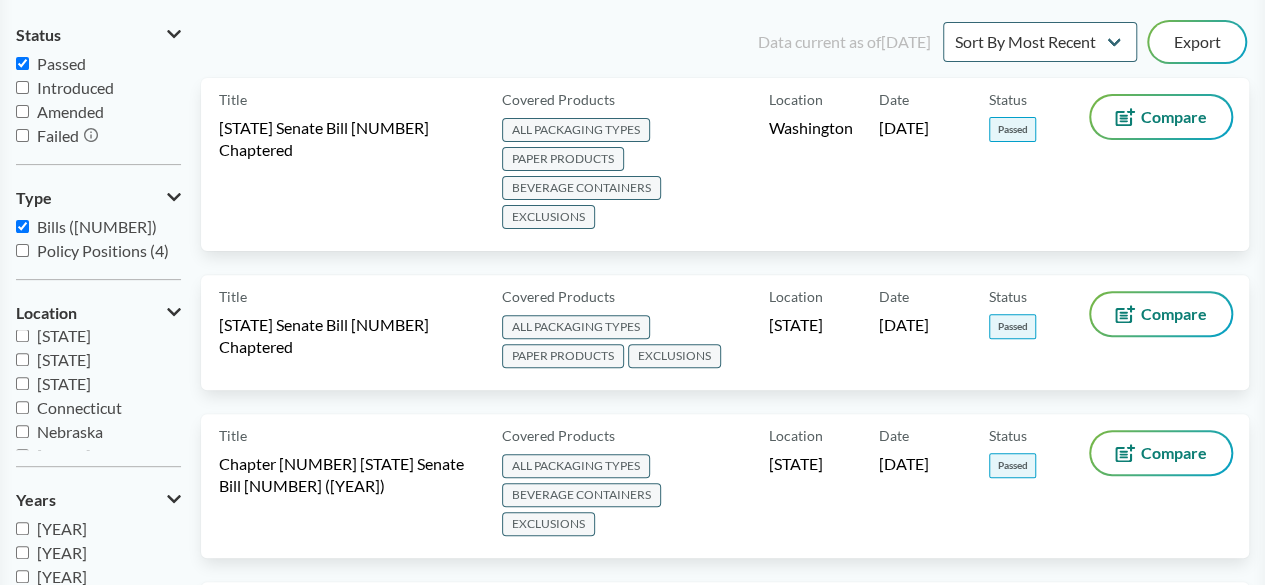click on "[STATE] [STATE] [STATE] [STATE] [STATE] [STATE] [STATE] [STATE] [STATE] [STATE] [STATE] [STATE] [STATE] [STATE] [STATE] [STATE] [STATE]" at bounding box center (98, 390) 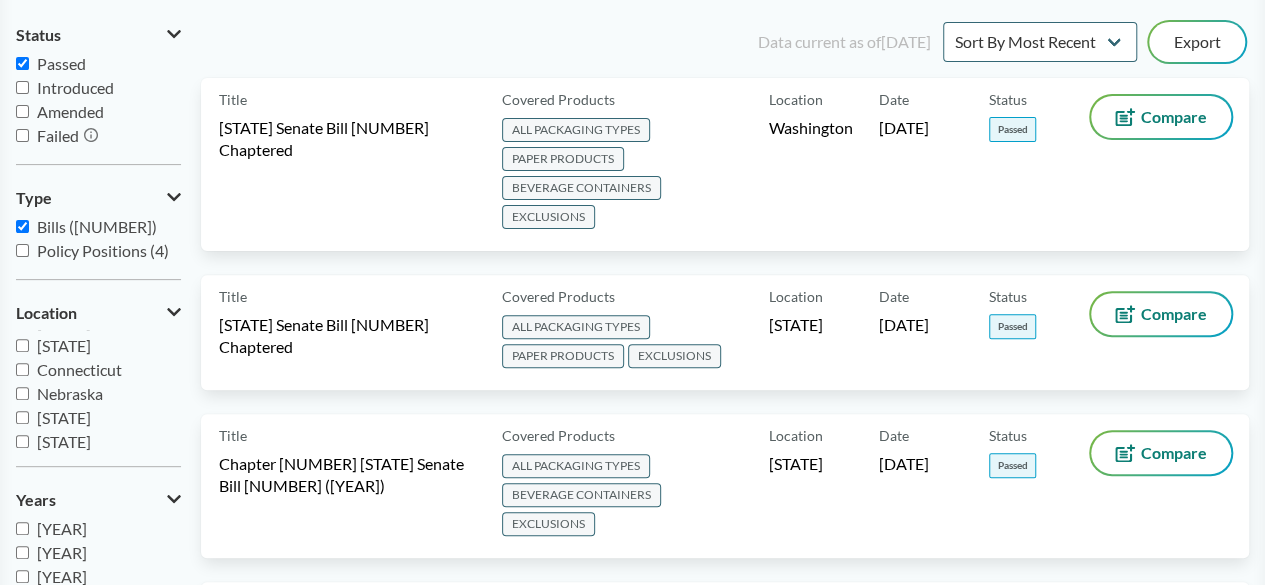 click on "[STATE] [STATE] [STATE] [STATE] [STATE] [STATE] [STATE] [STATE] [STATE] [STATE] [STATE] [STATE] [STATE] [STATE] [STATE] [STATE] [STATE]" at bounding box center [98, 390] 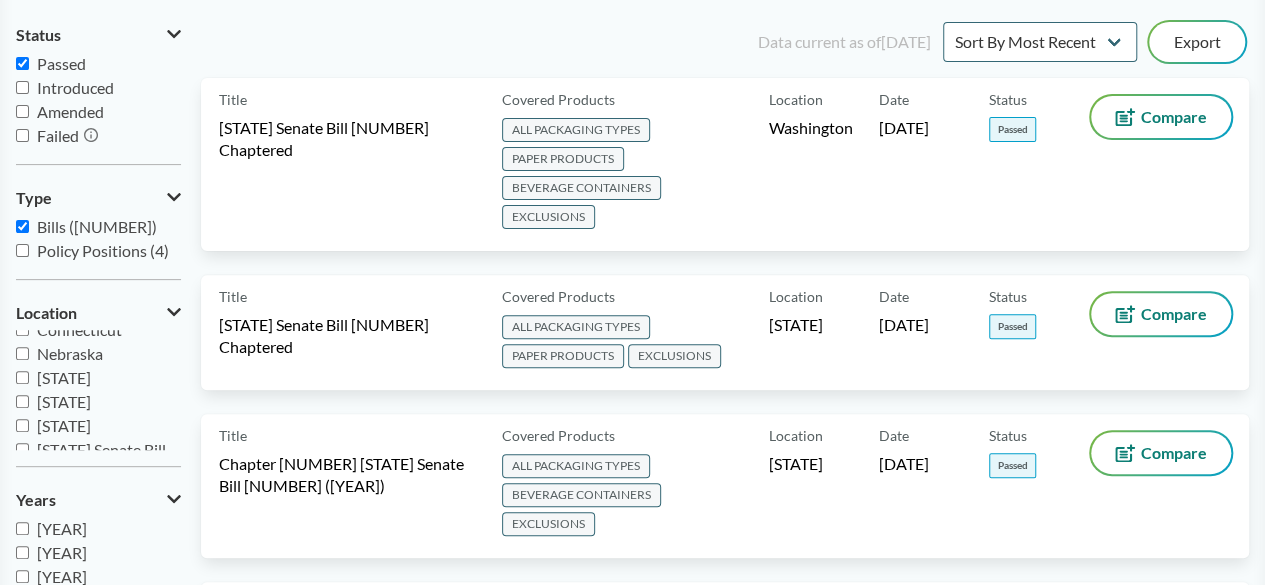 click on "[STATE] [STATE] [STATE] [STATE] [STATE] [STATE] [STATE] [STATE] [STATE] [STATE] [STATE] [STATE] [STATE] [STATE] [STATE] [STATE] [STATE]" at bounding box center (98, 390) 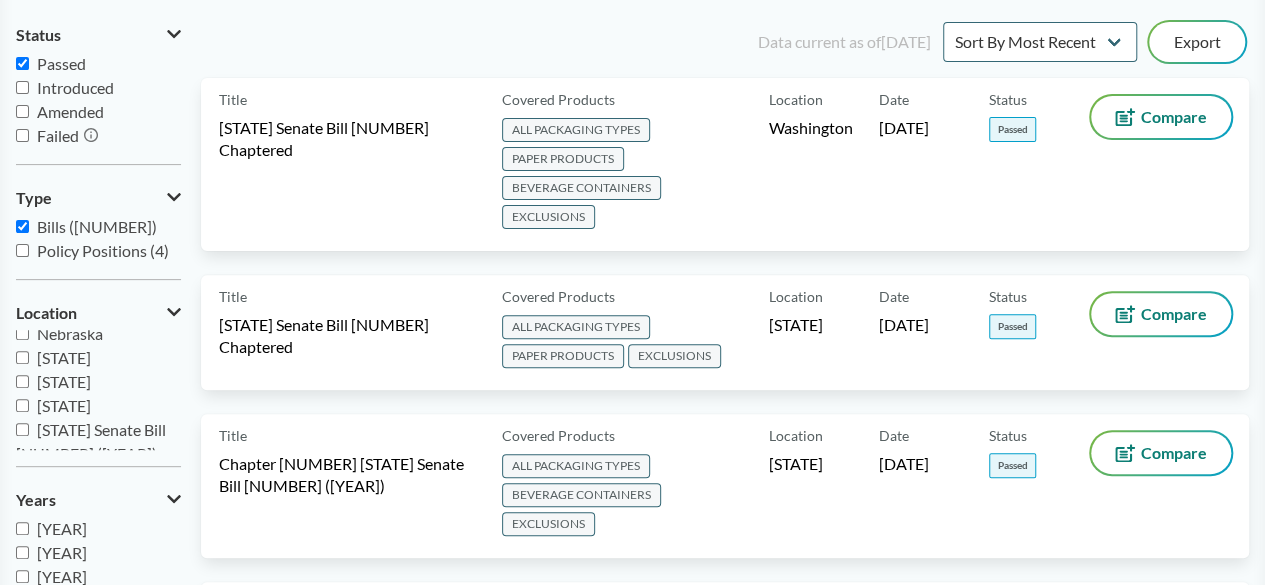 click on "[STATE] [STATE] [STATE] [STATE] [STATE] [STATE] [STATE] [STATE] [STATE] [STATE] [STATE] [STATE] [STATE] [STATE] [STATE] [STATE] [STATE]" at bounding box center [98, 390] 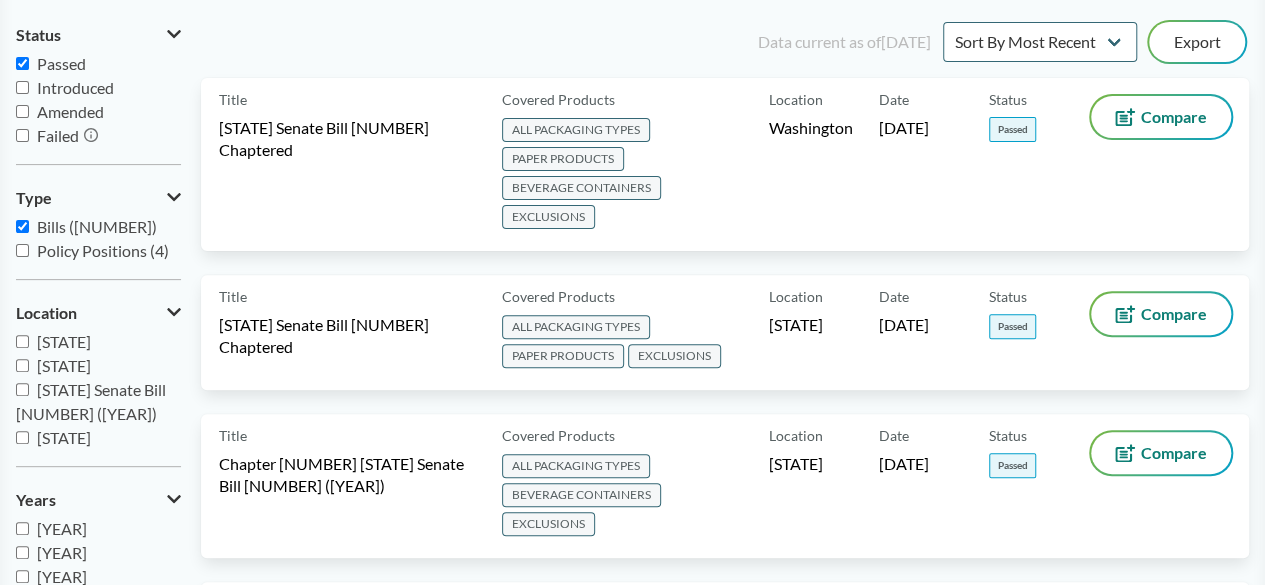 scroll, scrollTop: 280, scrollLeft: 0, axis: vertical 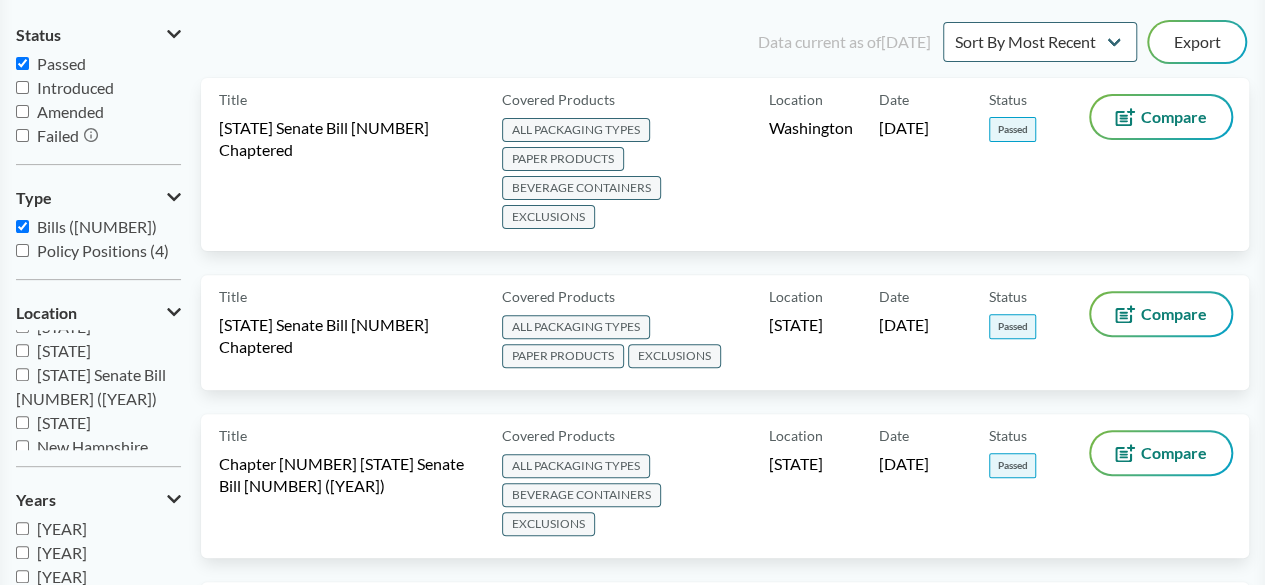 click on "[STATE] [STATE] [STATE] [STATE] [STATE] [STATE] [STATE] [STATE] [STATE] [STATE] [STATE] [STATE] [STATE] [STATE] [STATE] [STATE] [STATE]" at bounding box center (98, 390) 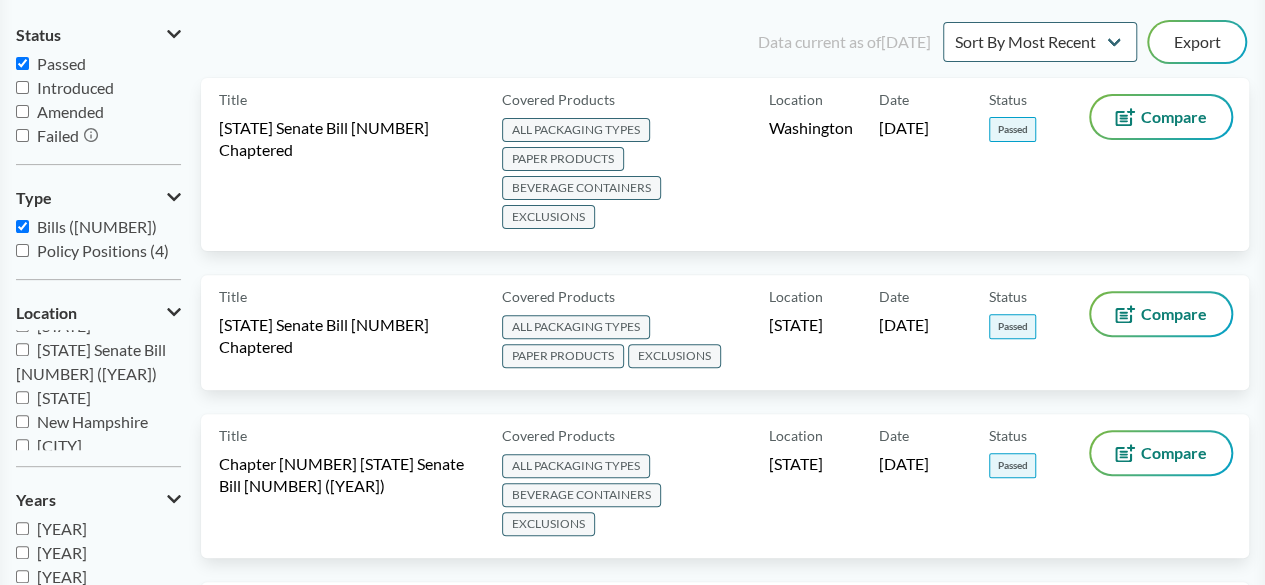 click on "[STATE]" at bounding box center (64, 397) 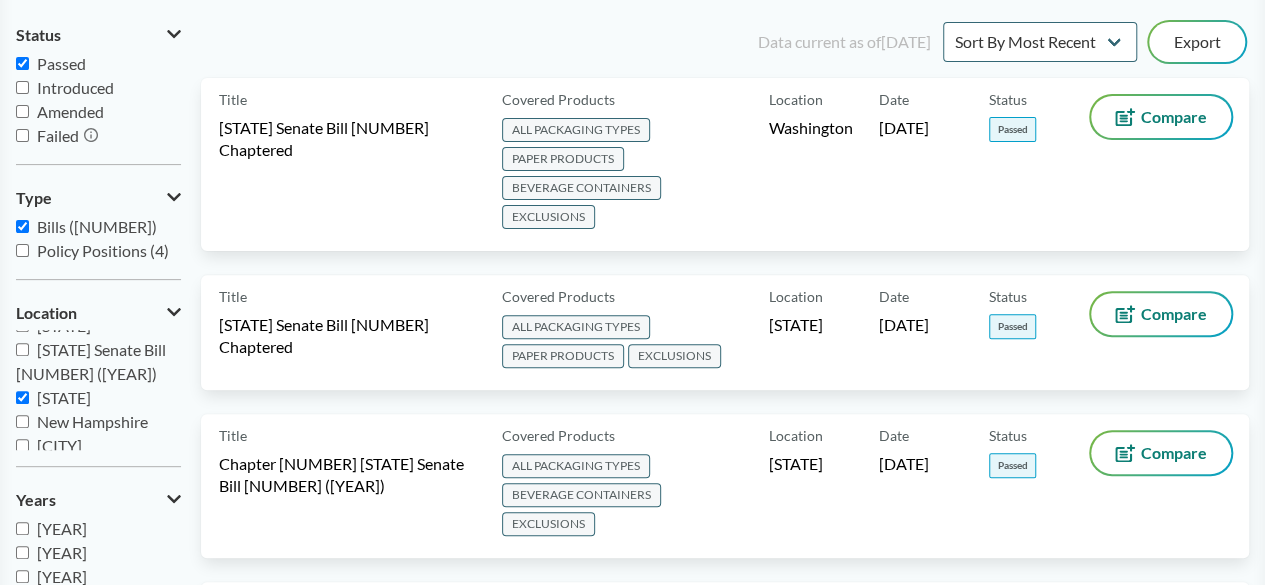 checkbox on "true" 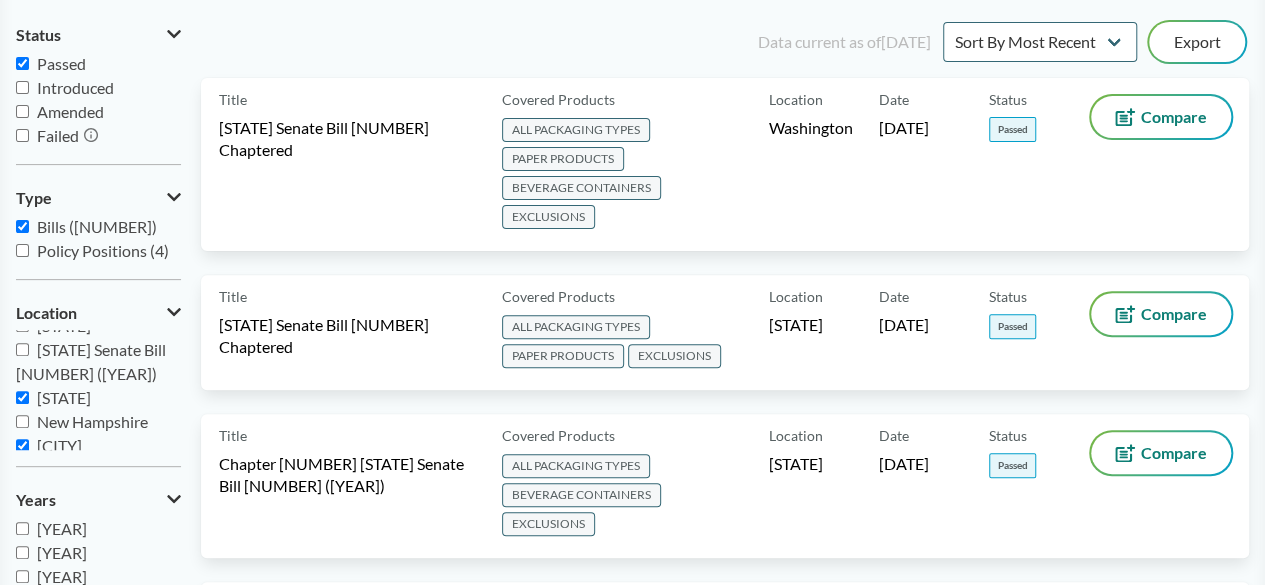 checkbox on "true" 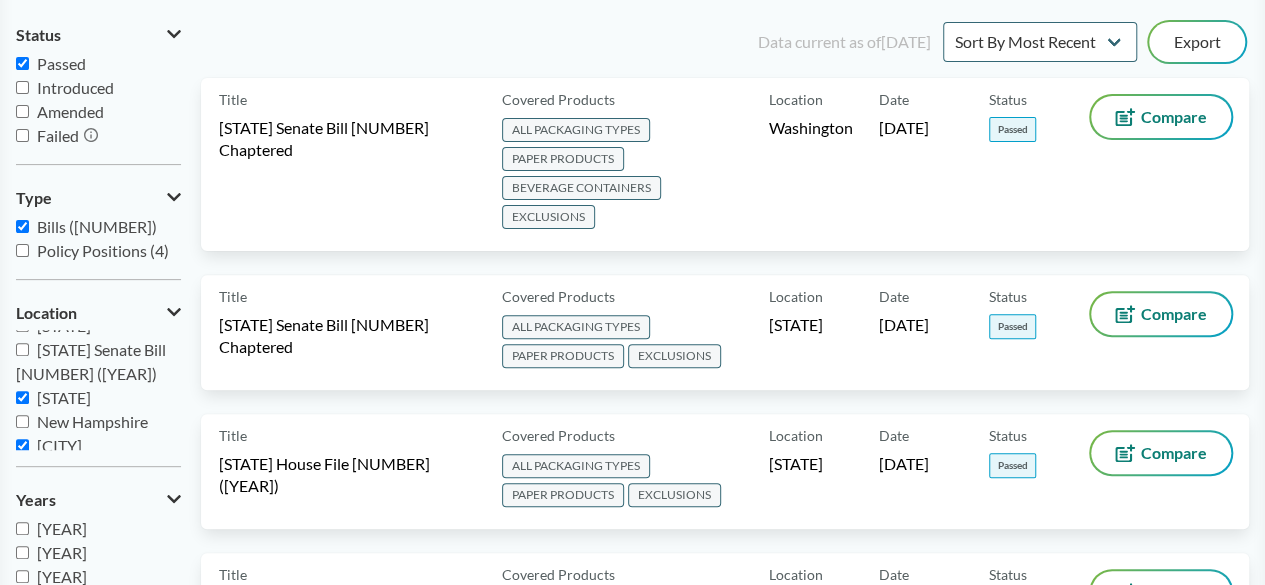 click on "[STATE]" at bounding box center (64, 469) 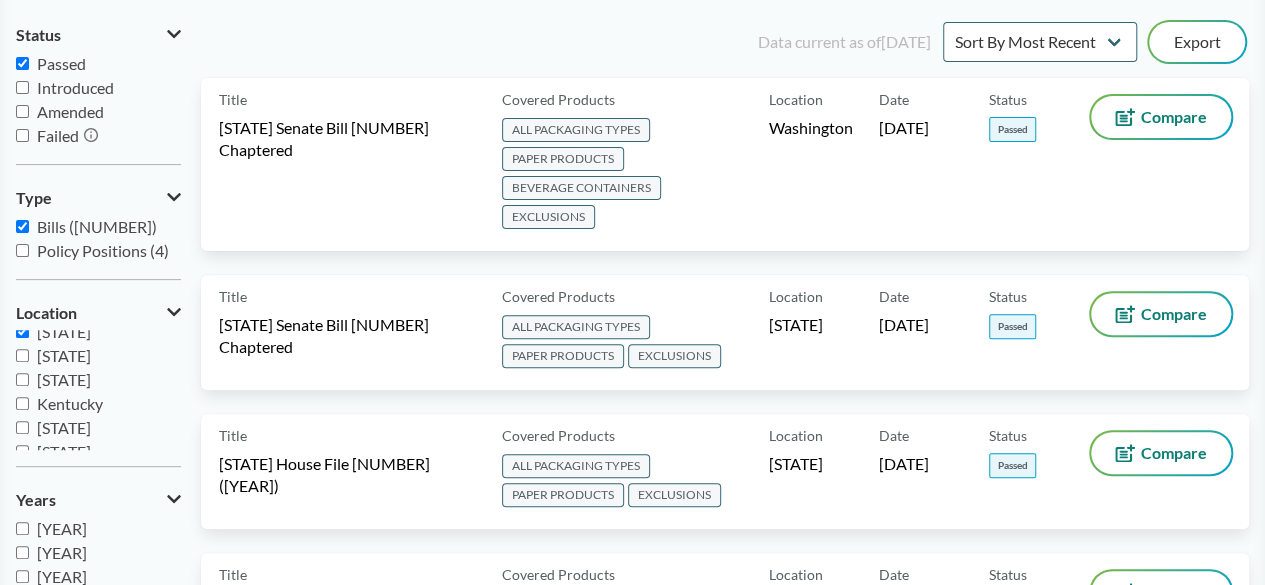 scroll, scrollTop: 432, scrollLeft: 0, axis: vertical 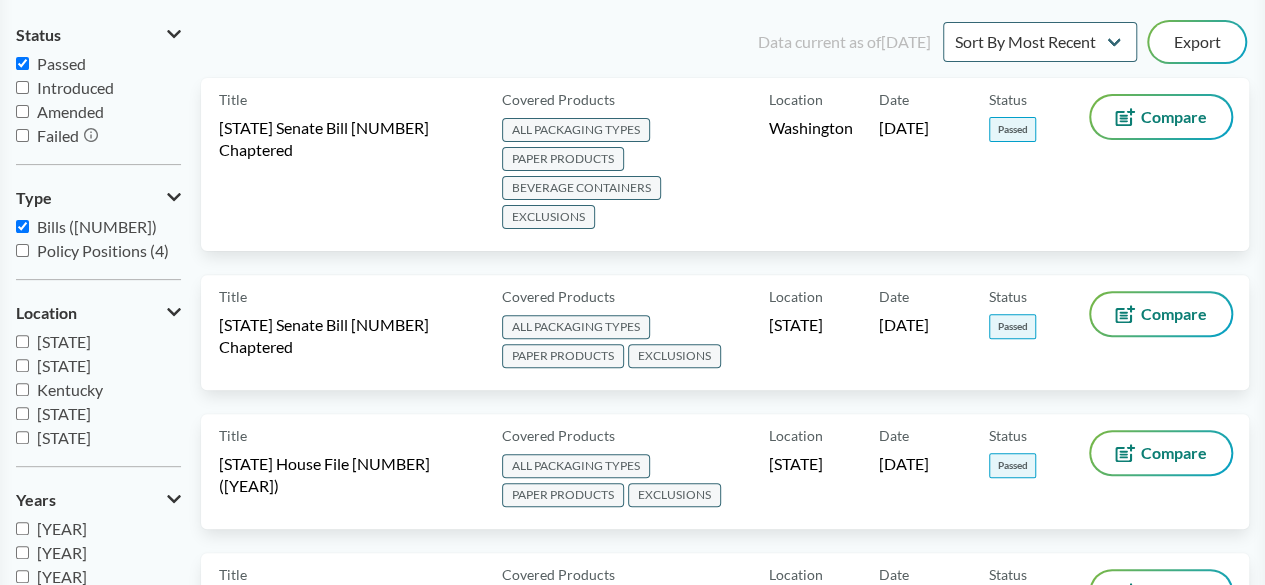 click on "[STATE]" at bounding box center (64, 437) 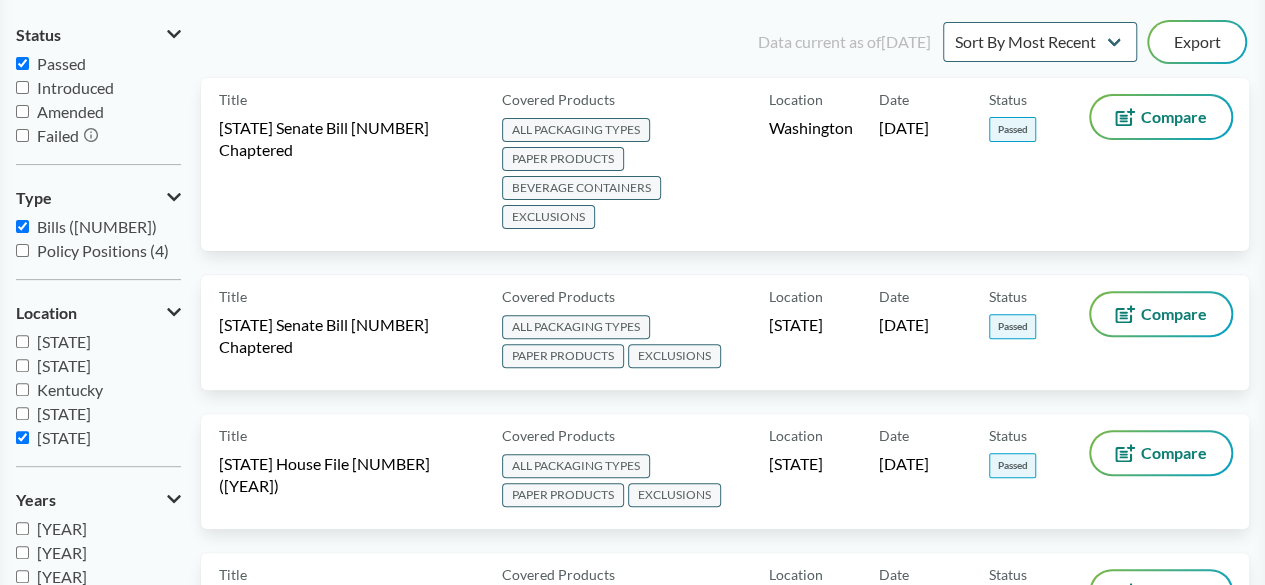 checkbox on "true" 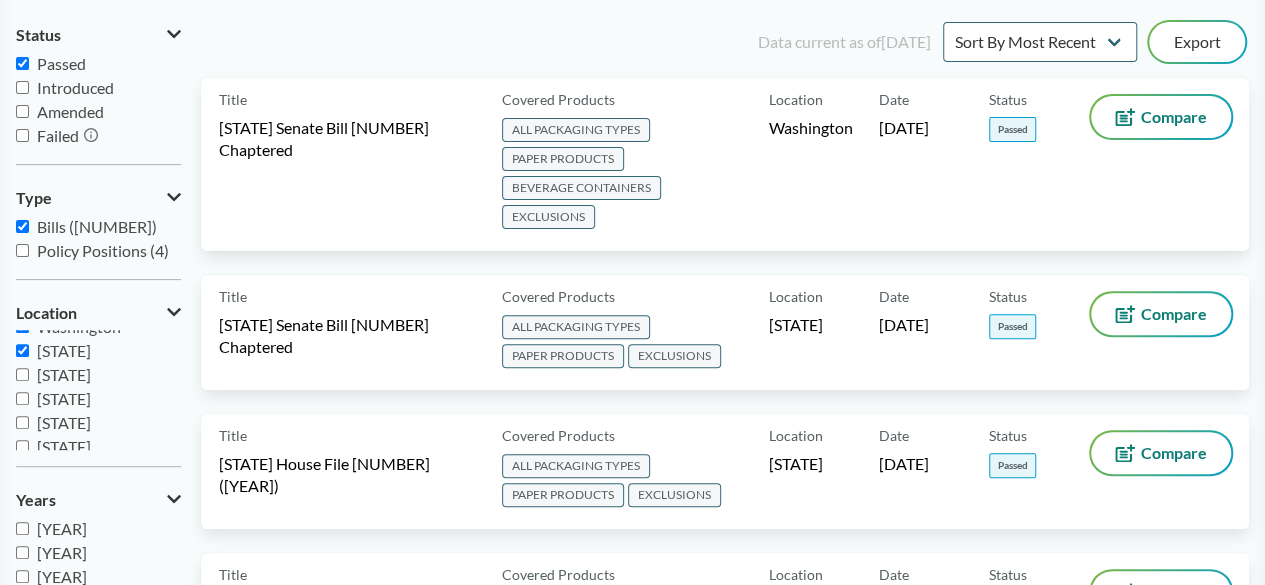 scroll, scrollTop: 0, scrollLeft: 0, axis: both 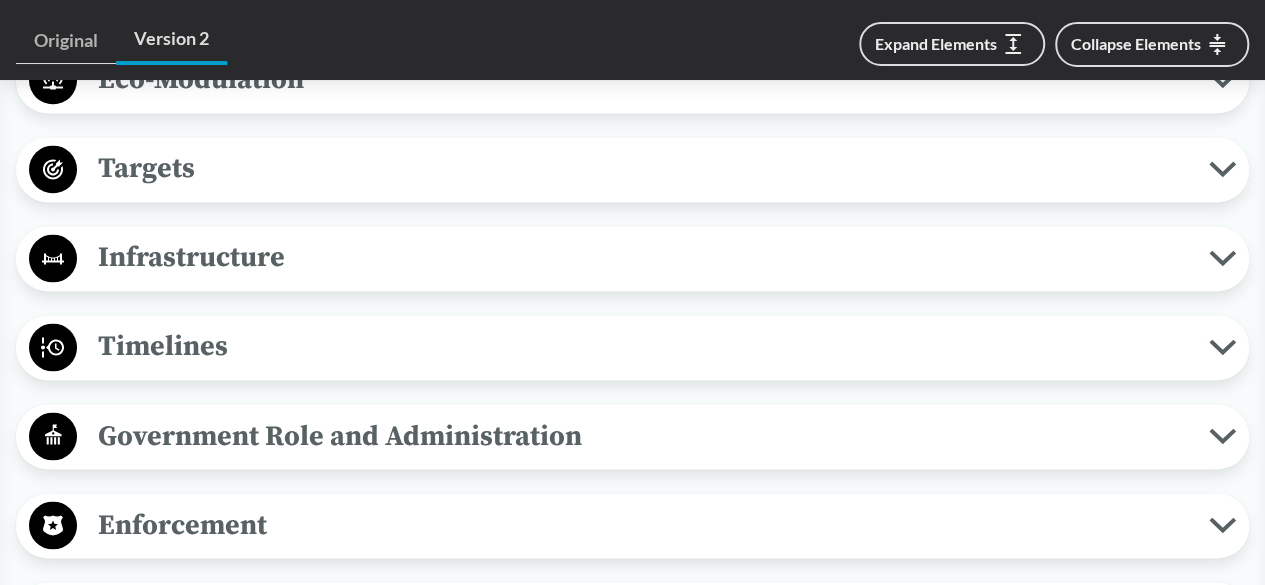 click on "Timelines" at bounding box center [643, 346] 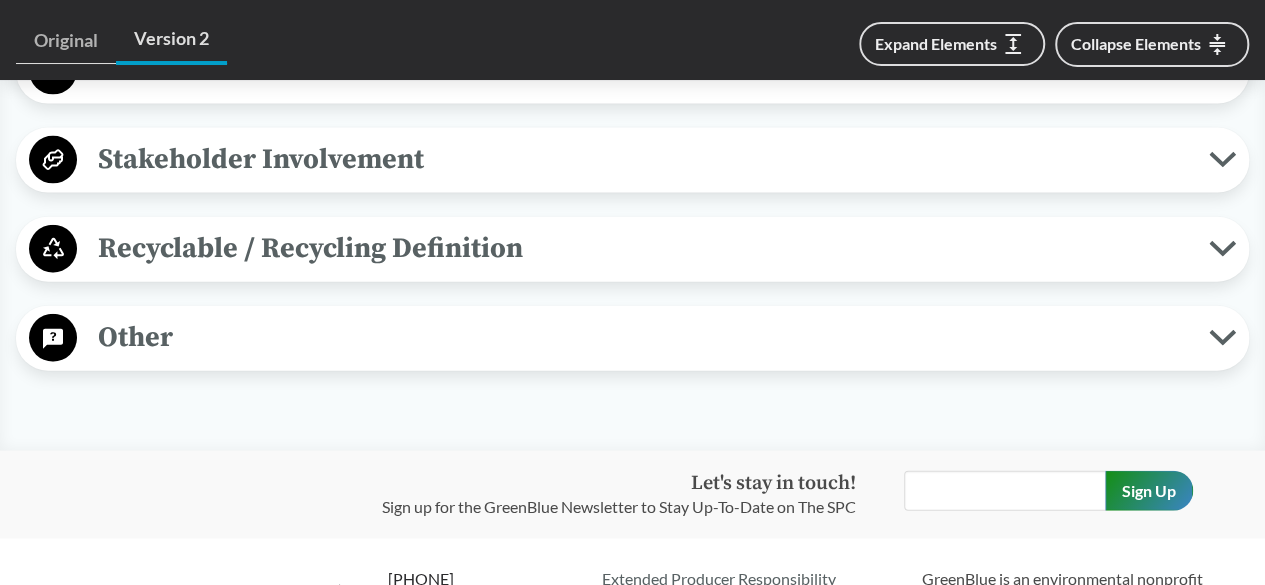 scroll, scrollTop: 2200, scrollLeft: 0, axis: vertical 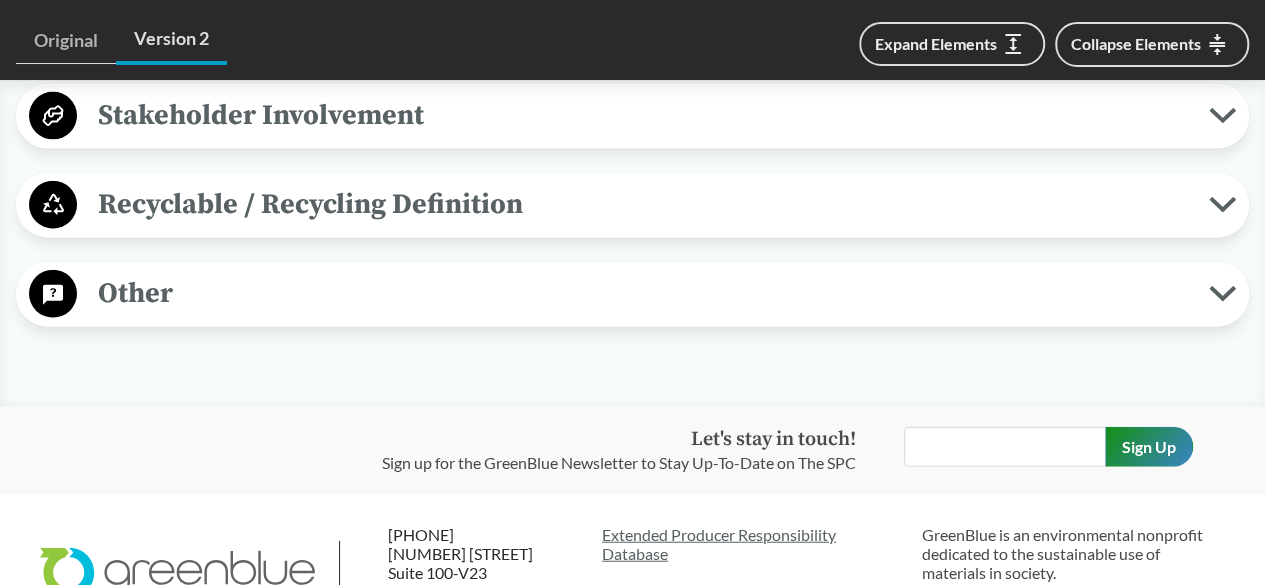 click on "Recyclable / Recycling Definition" at bounding box center [643, 204] 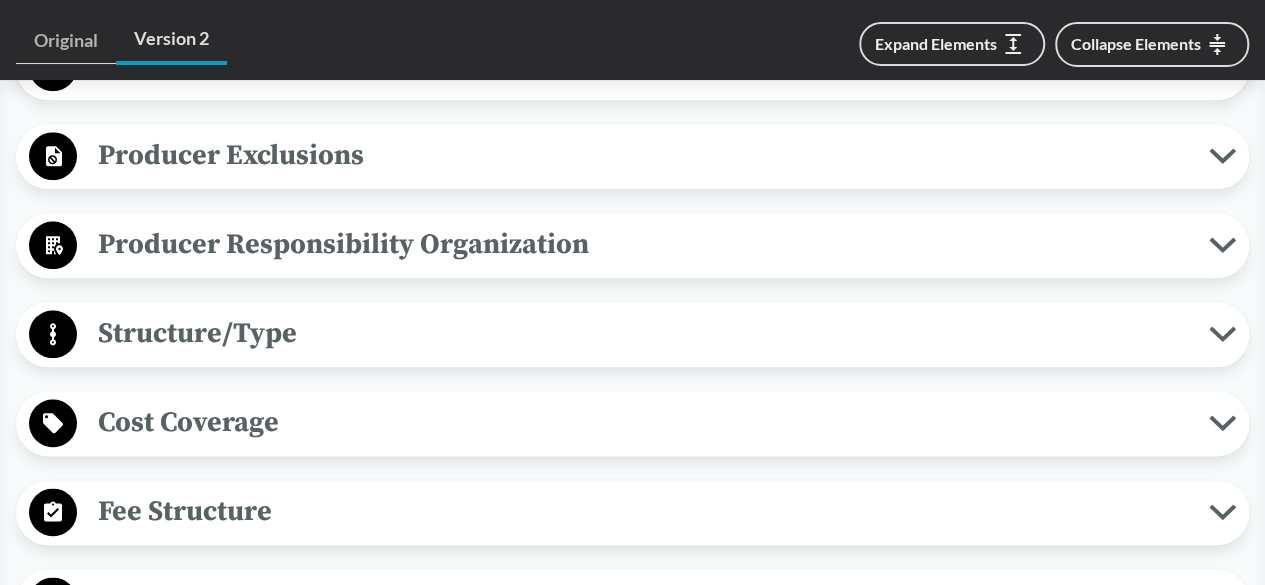 scroll, scrollTop: 500, scrollLeft: 0, axis: vertical 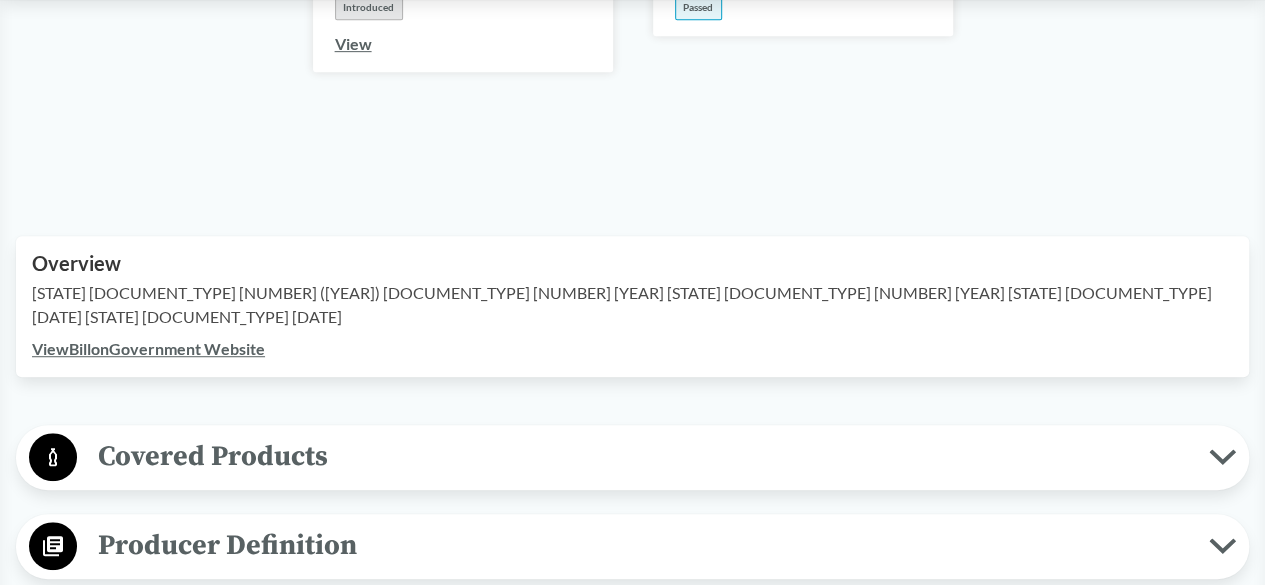 click on "Covered Products" at bounding box center (643, 456) 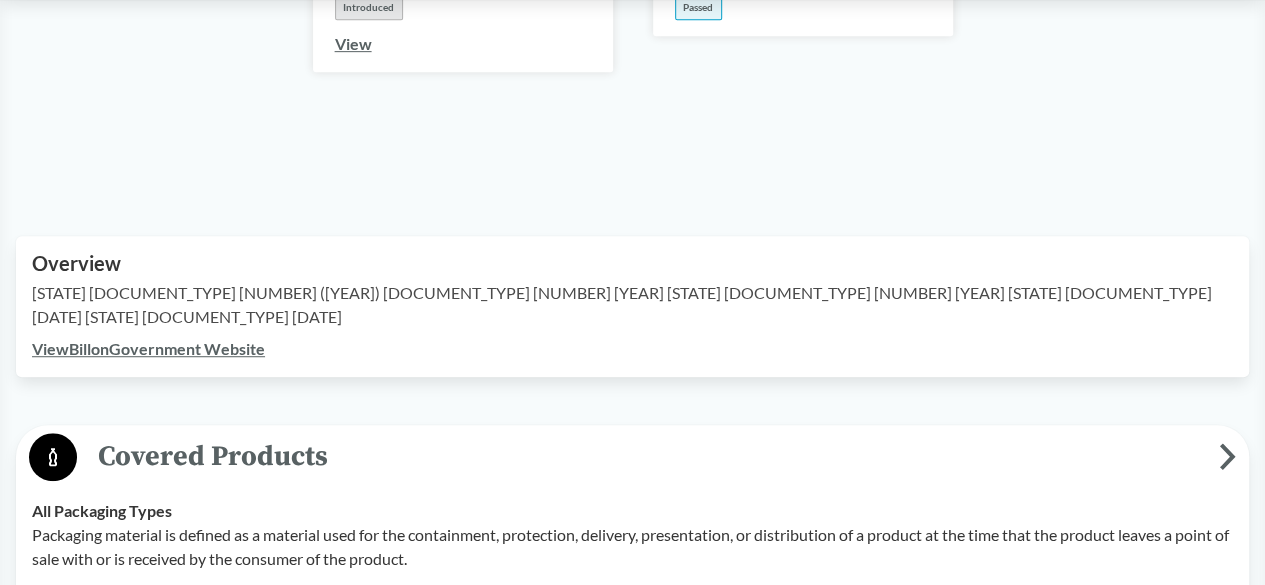 scroll, scrollTop: 800, scrollLeft: 0, axis: vertical 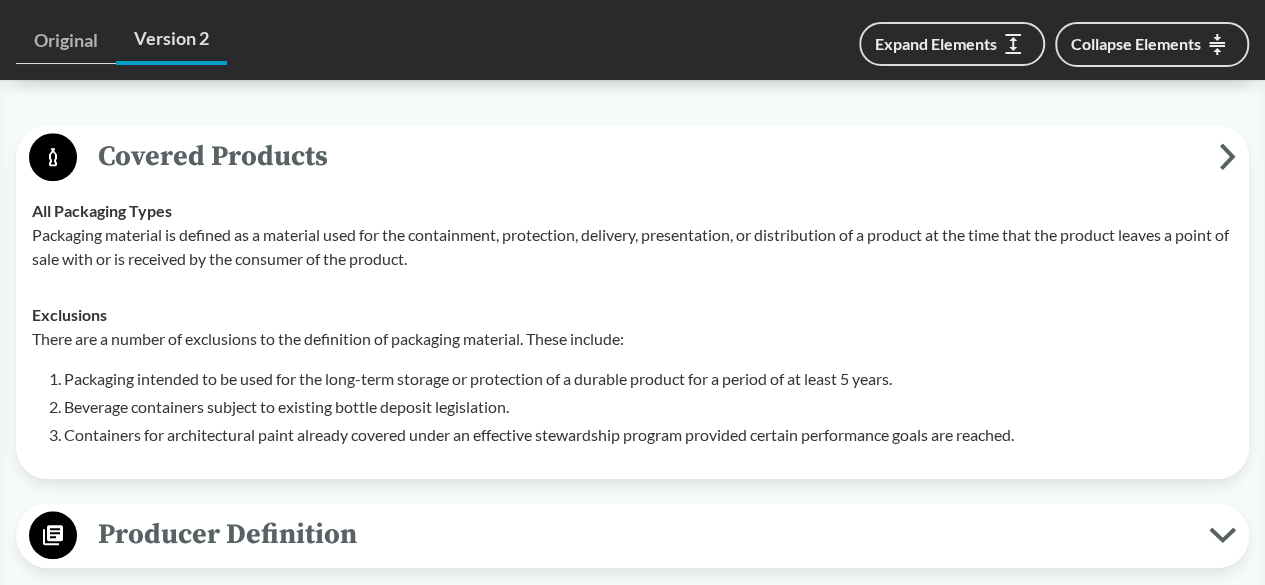 type 